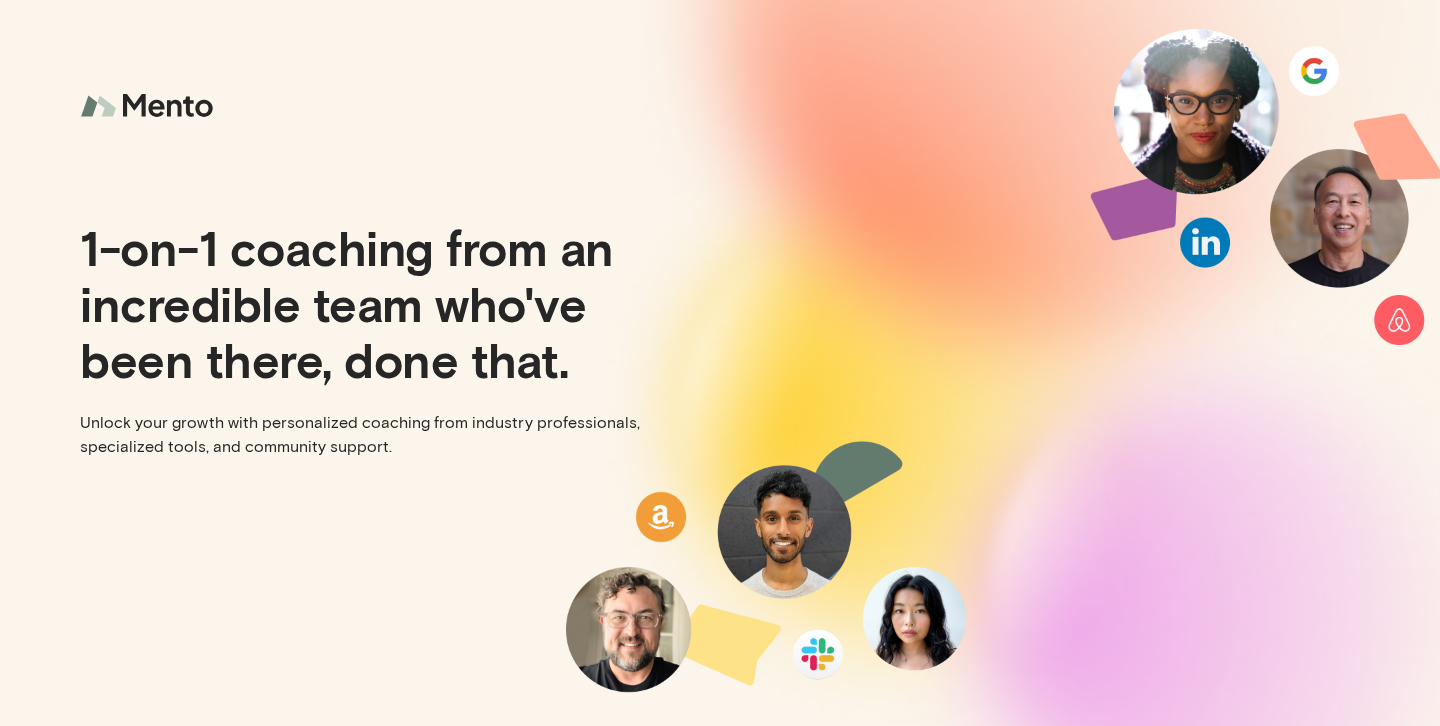 scroll, scrollTop: 0, scrollLeft: 0, axis: both 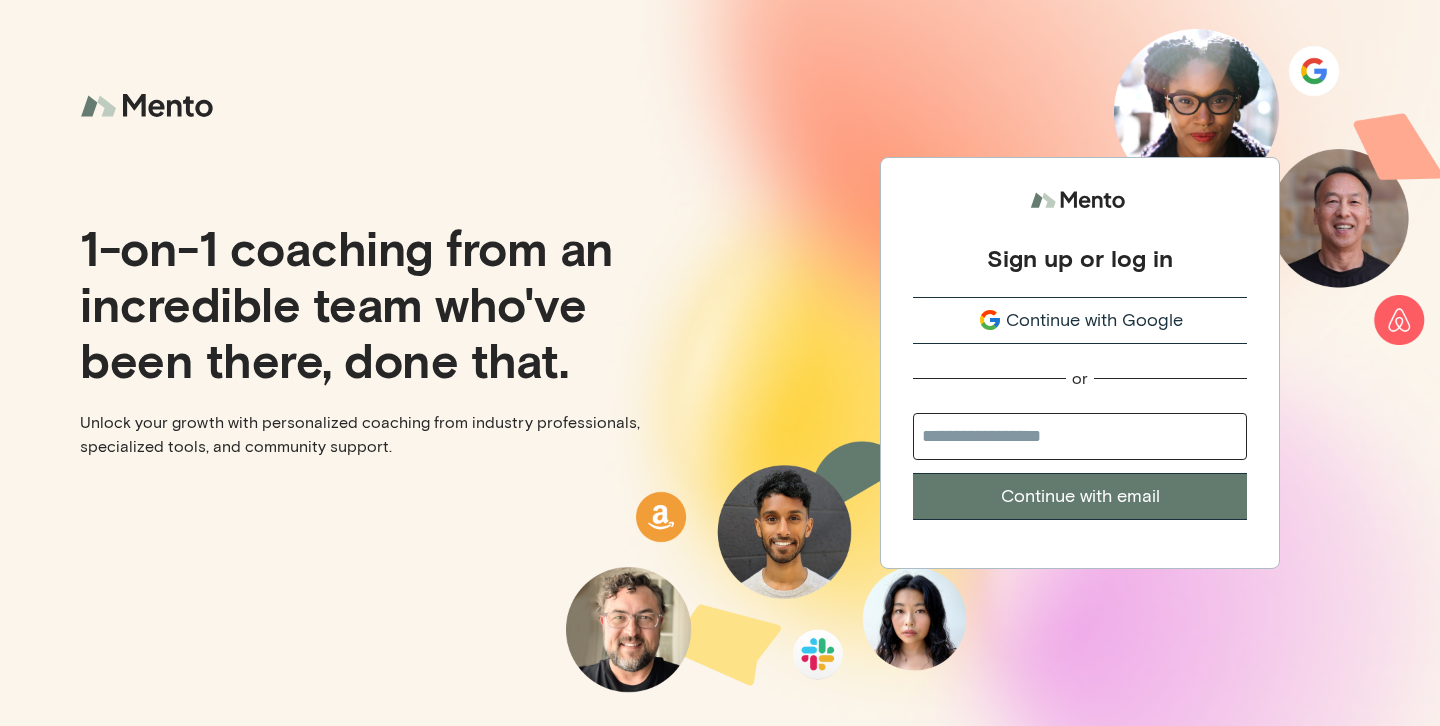 click on "Continue with Google" at bounding box center (1094, 320) 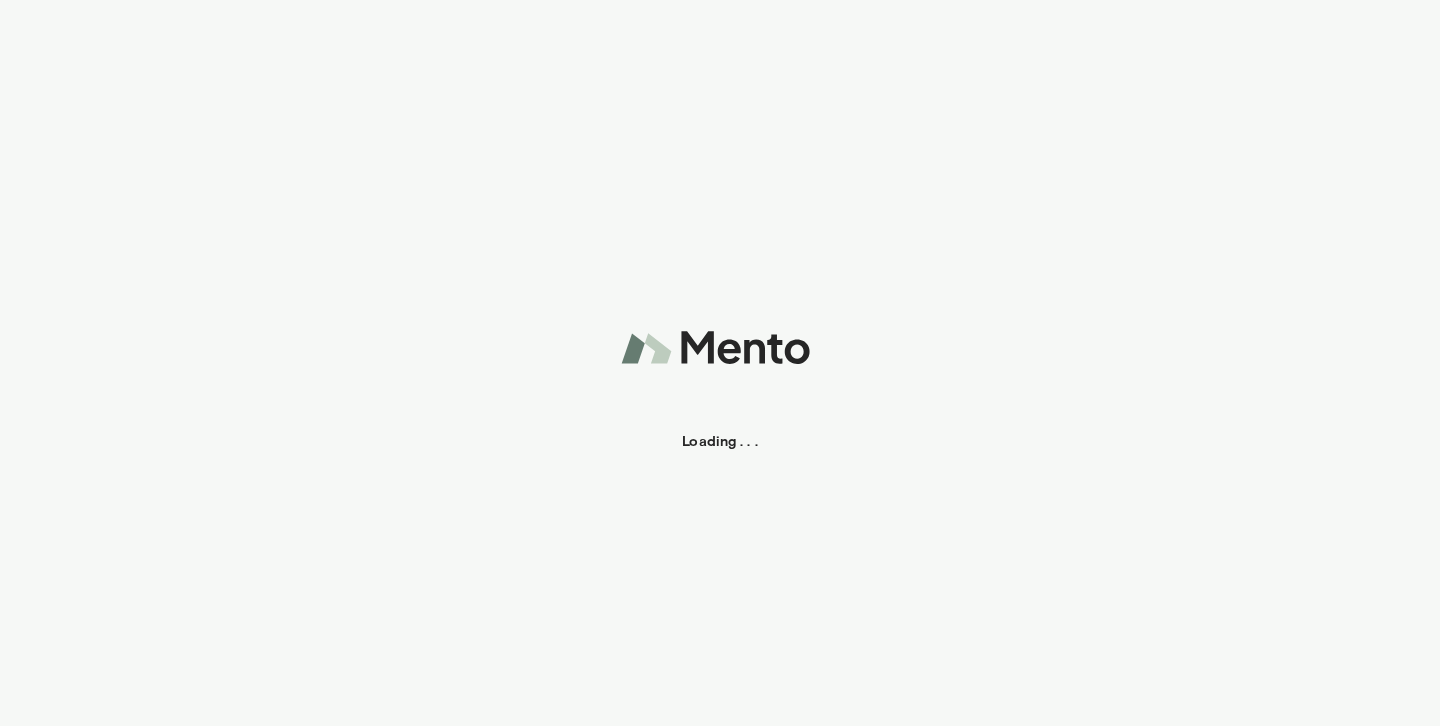 scroll, scrollTop: 0, scrollLeft: 0, axis: both 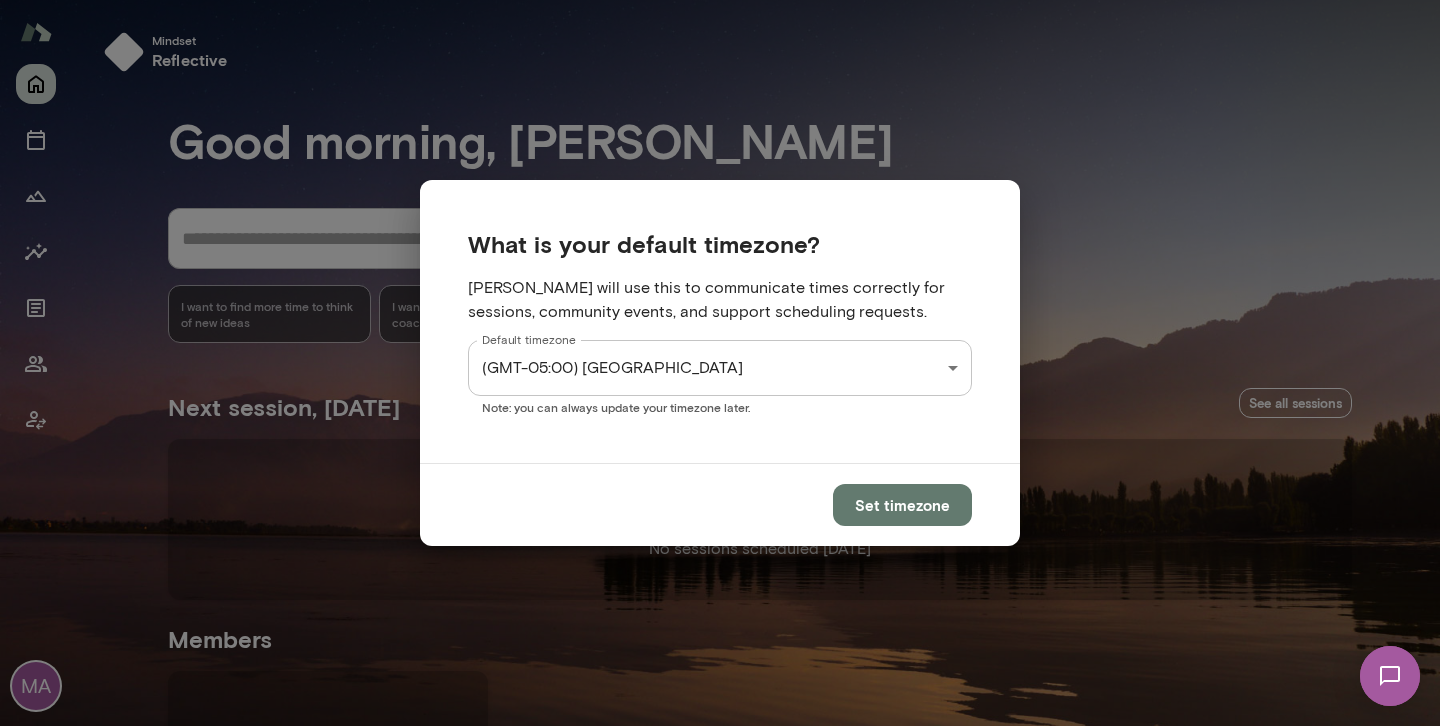 click on "Set timezone" at bounding box center [902, 505] 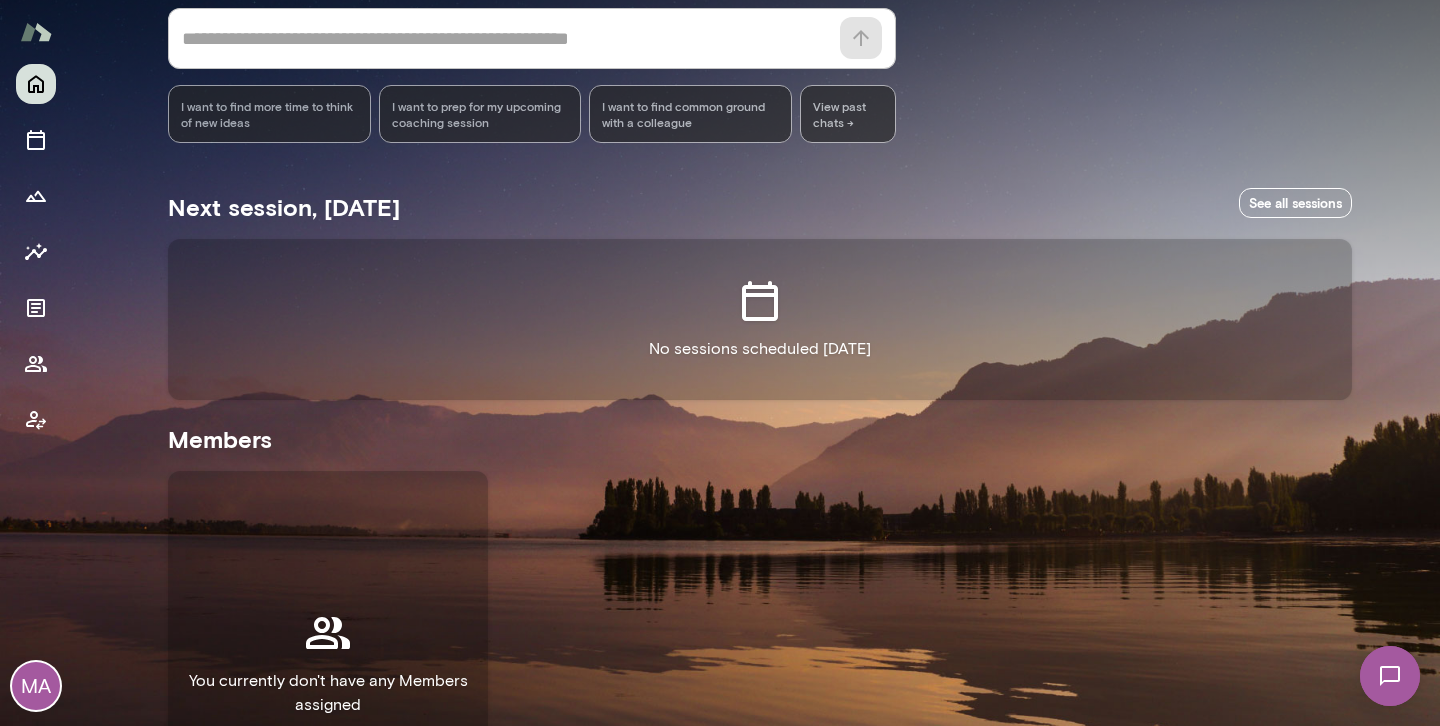scroll, scrollTop: 164, scrollLeft: 0, axis: vertical 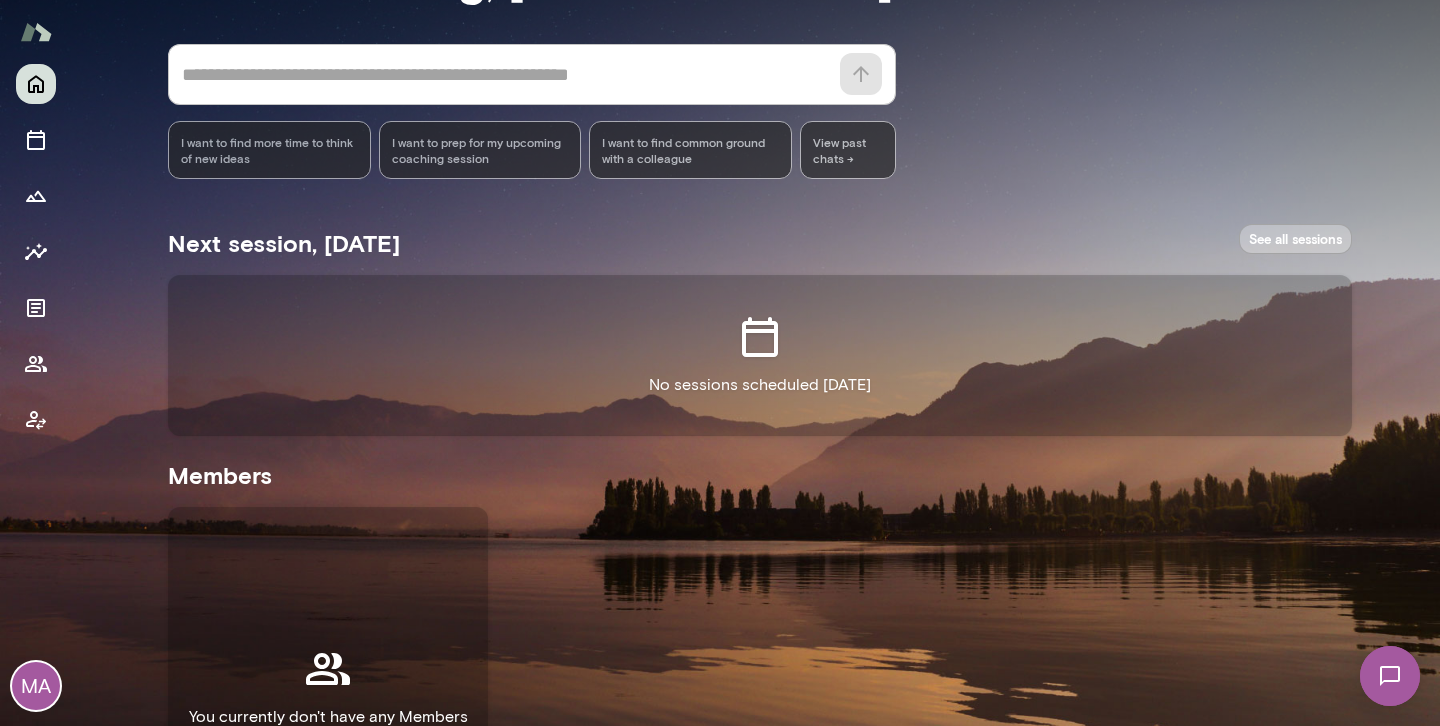 click on "See all sessions" at bounding box center [1295, 239] 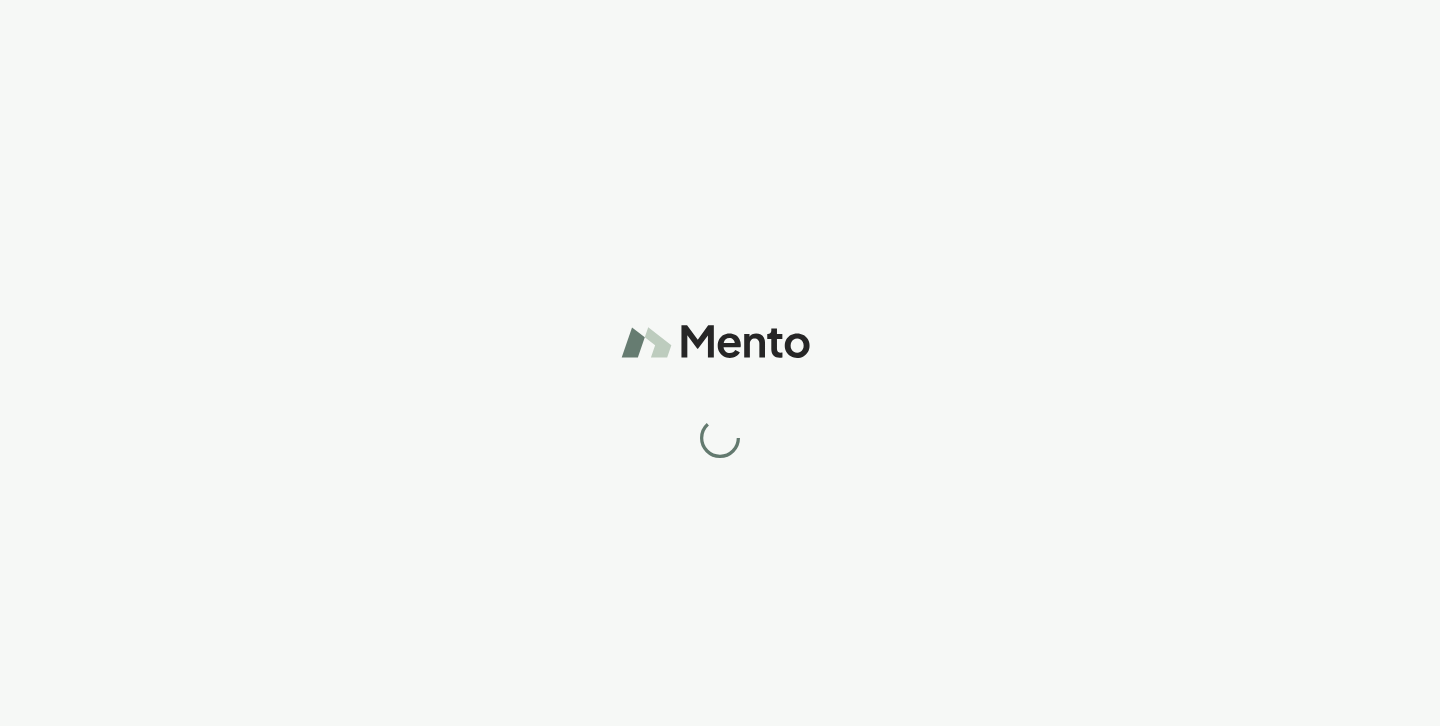 scroll, scrollTop: 0, scrollLeft: 0, axis: both 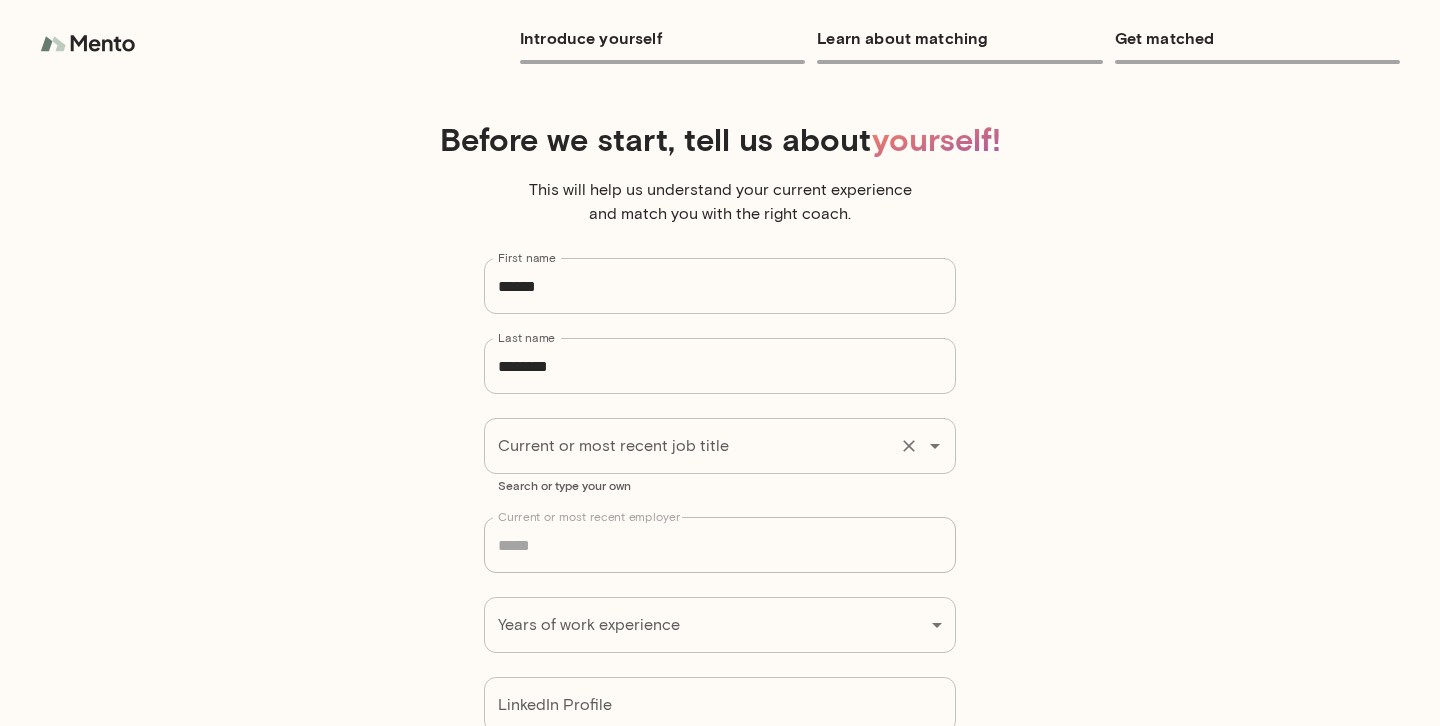 click 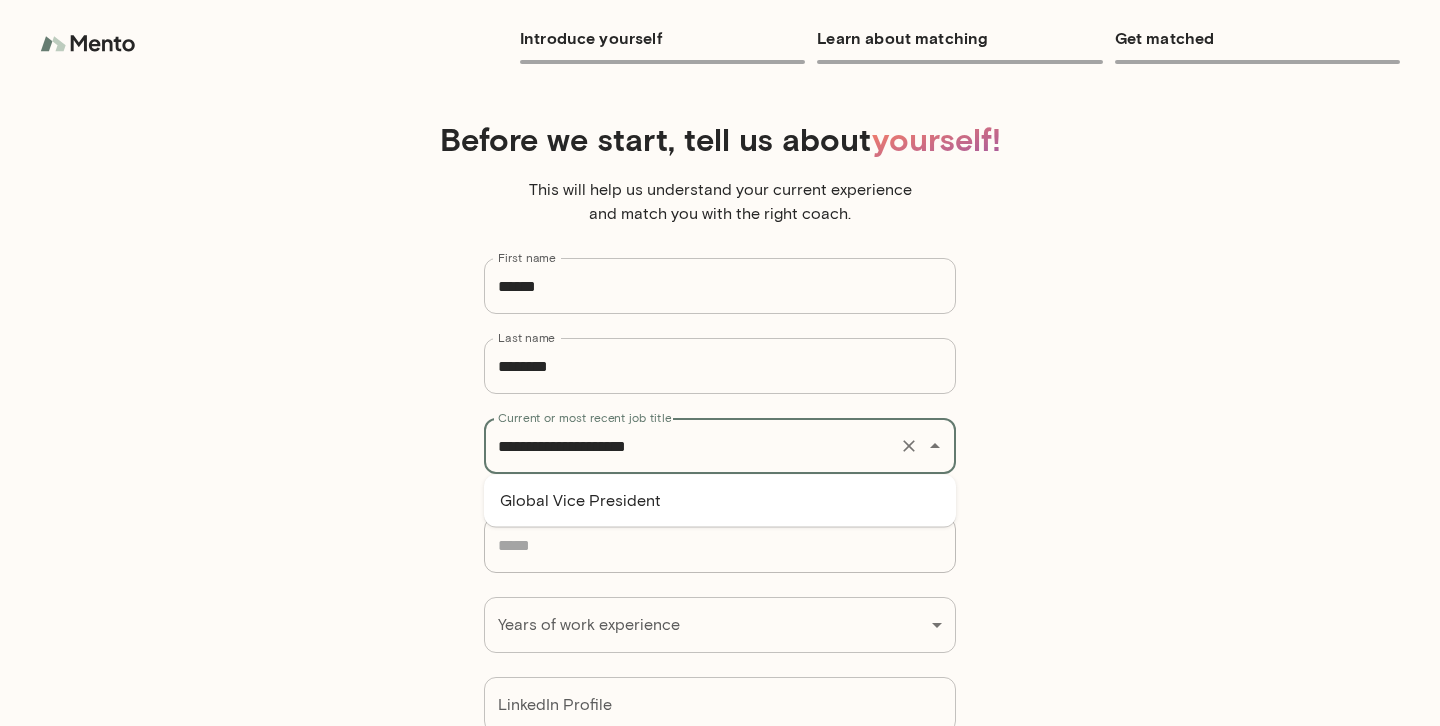 type on "**********" 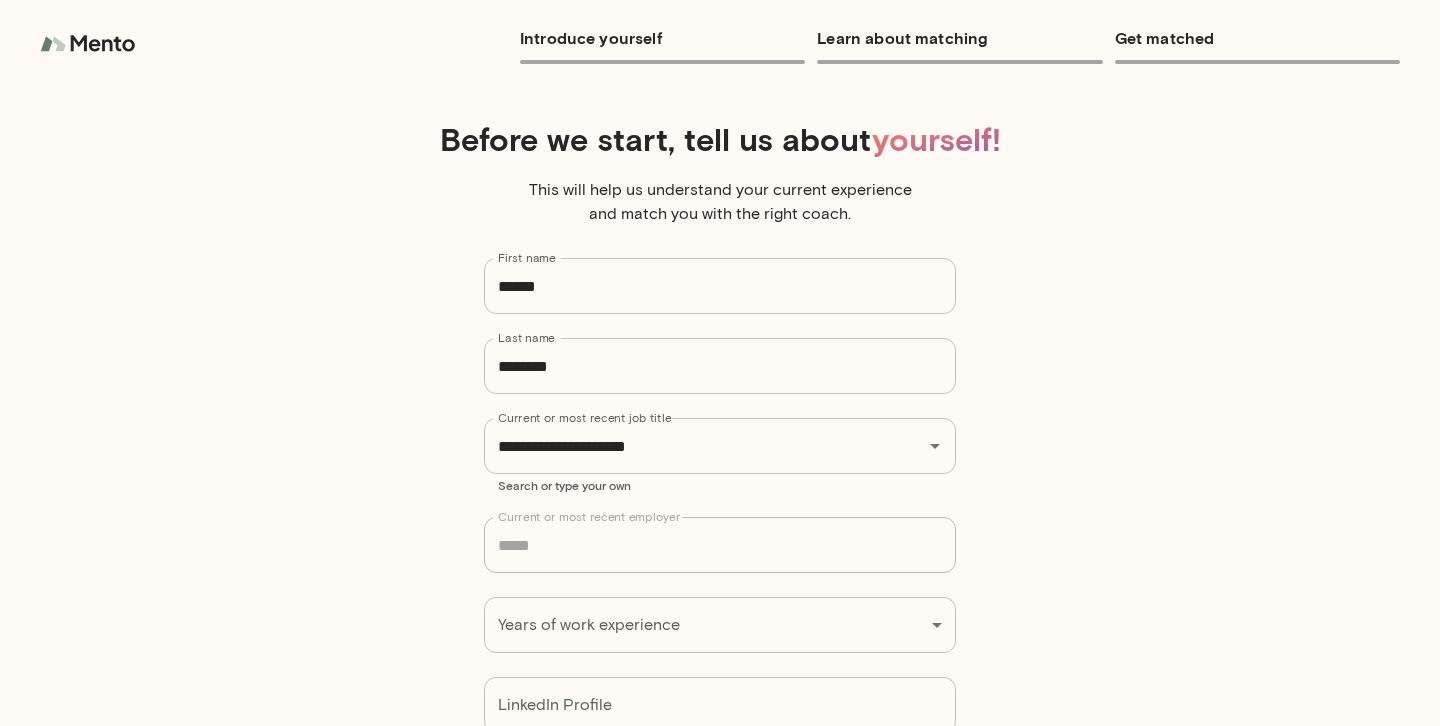click on "**********" at bounding box center [720, 363] 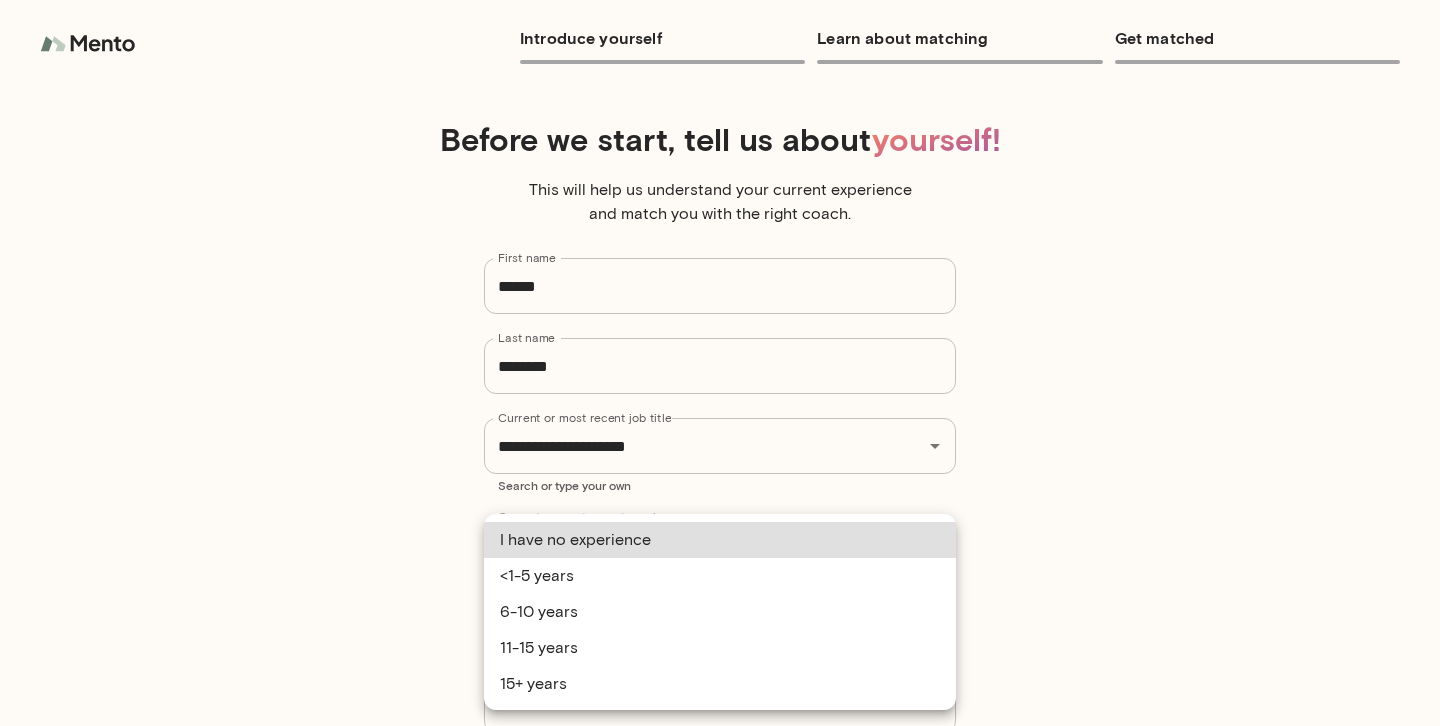 click on "15+ years" at bounding box center [720, 684] 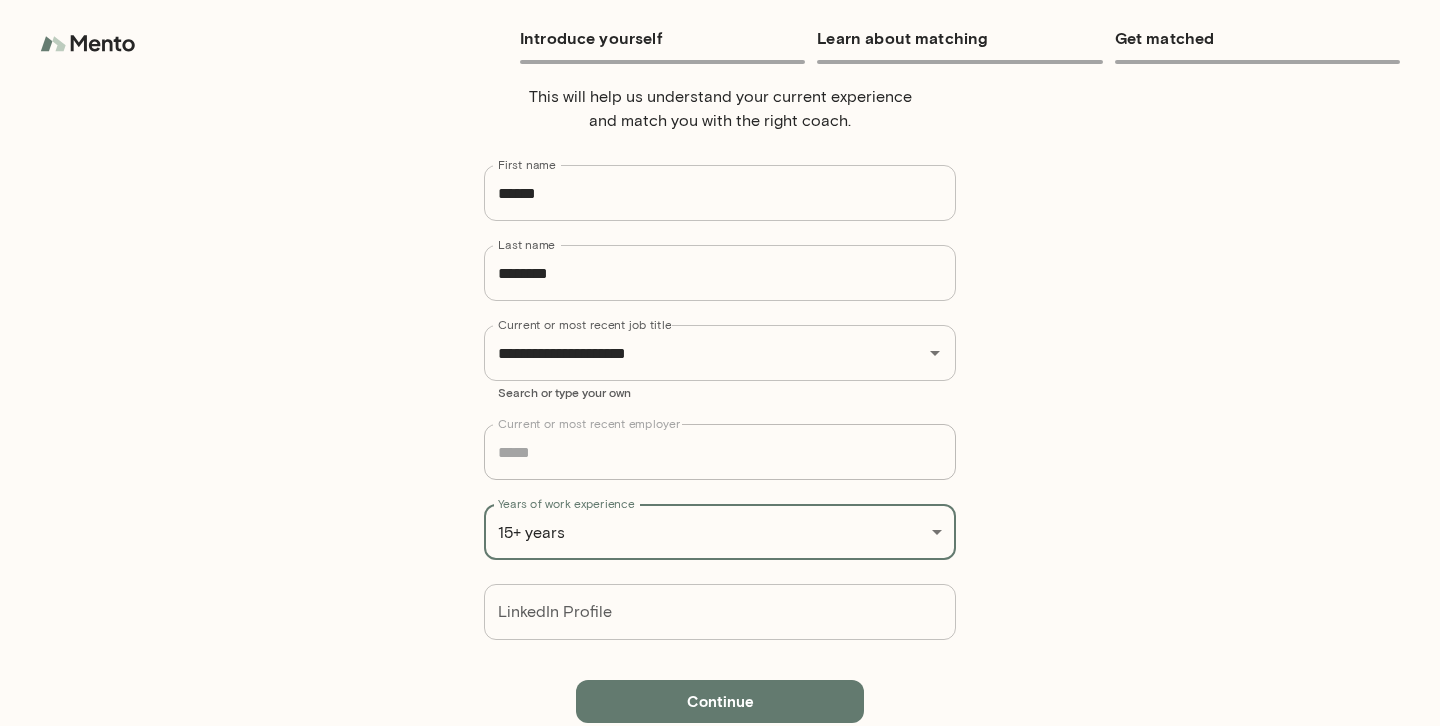 scroll, scrollTop: 137, scrollLeft: 0, axis: vertical 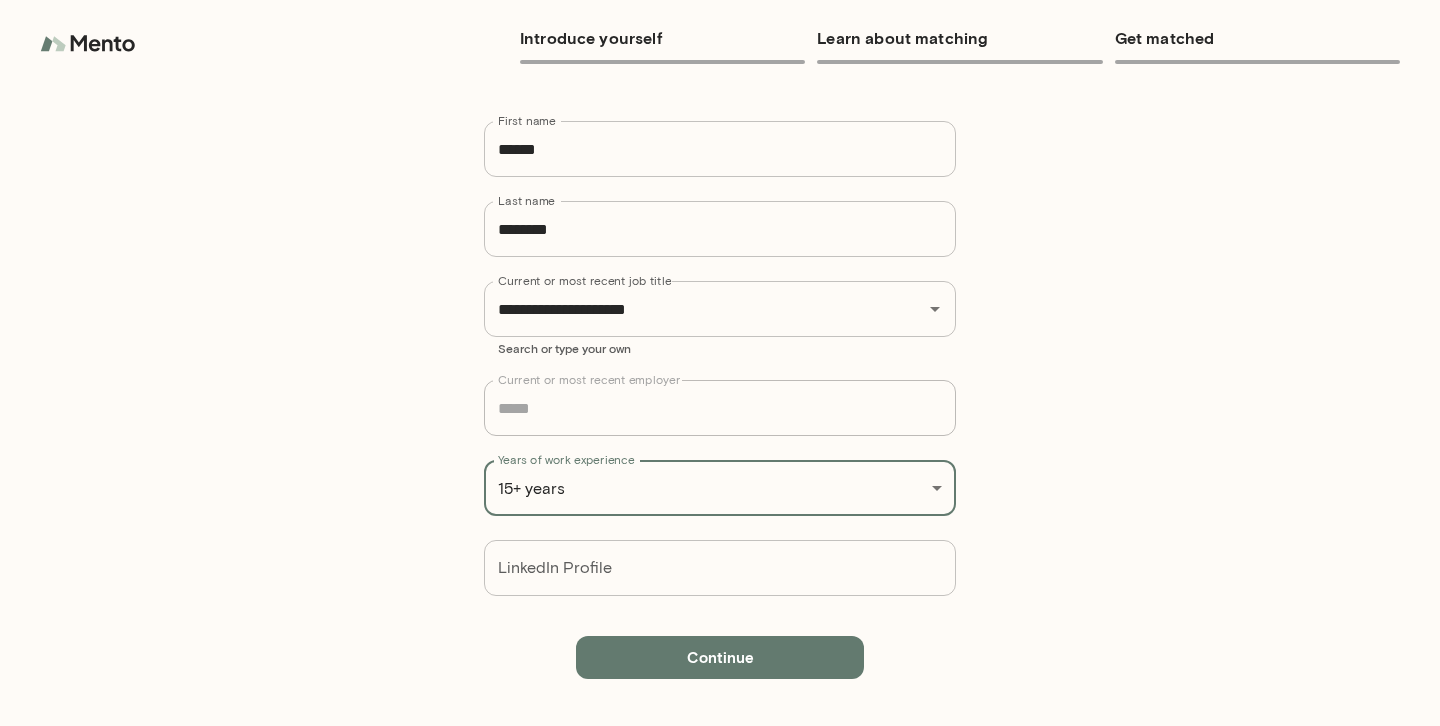 click on "LinkedIn Profile" at bounding box center [720, 568] 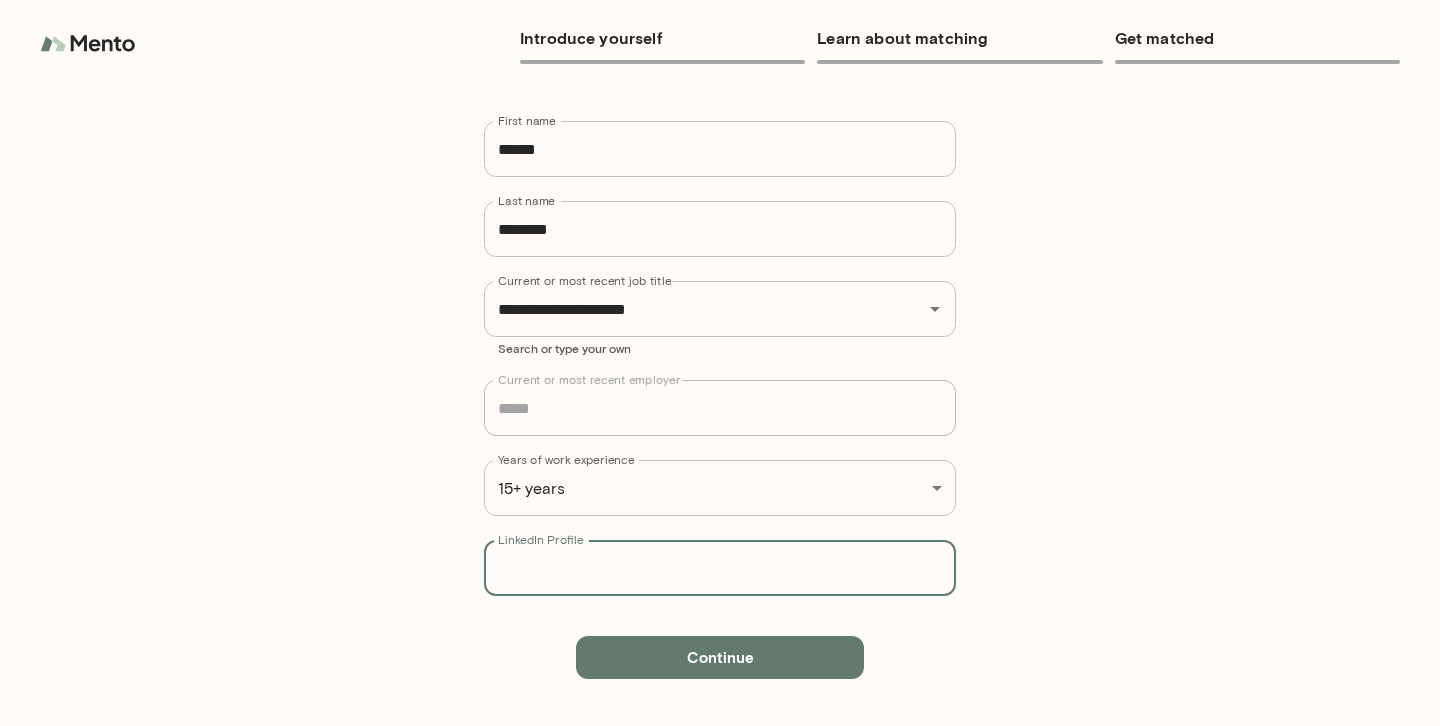 paste on "**********" 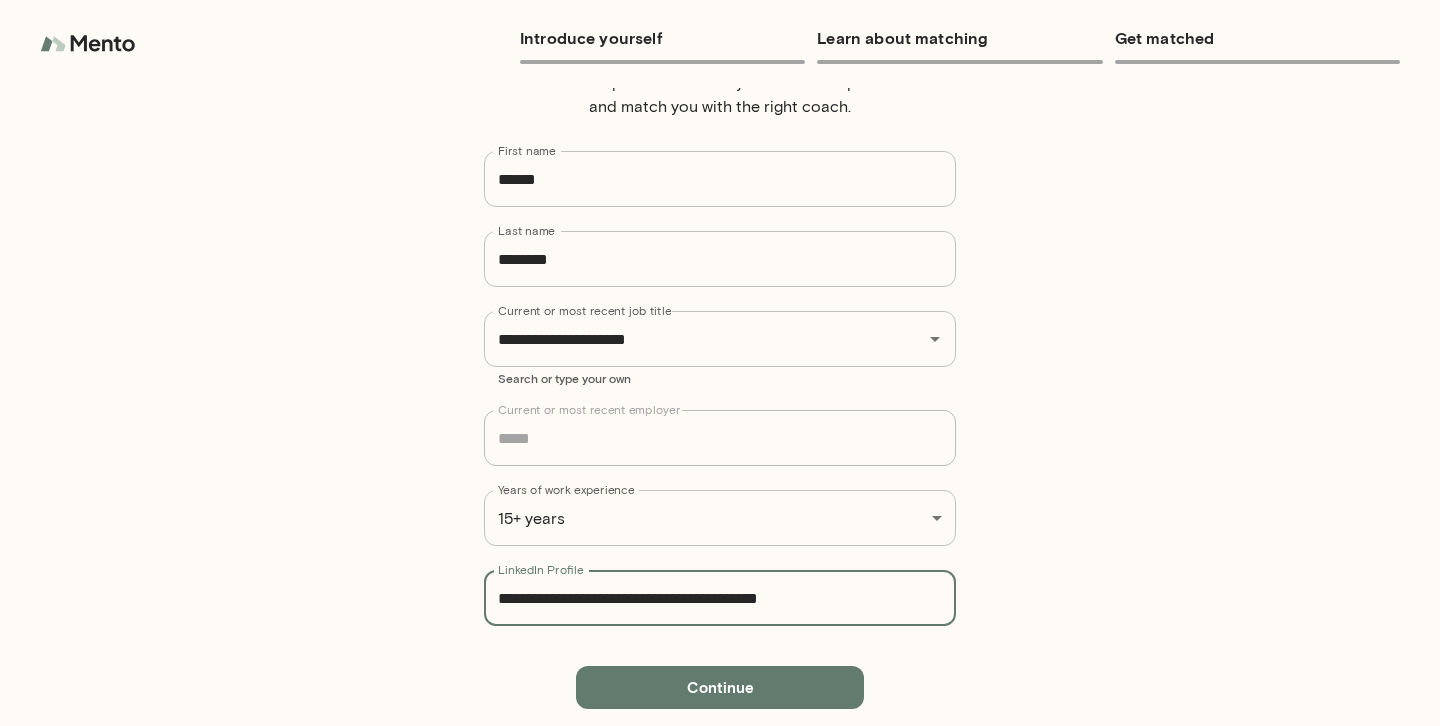 scroll, scrollTop: 137, scrollLeft: 0, axis: vertical 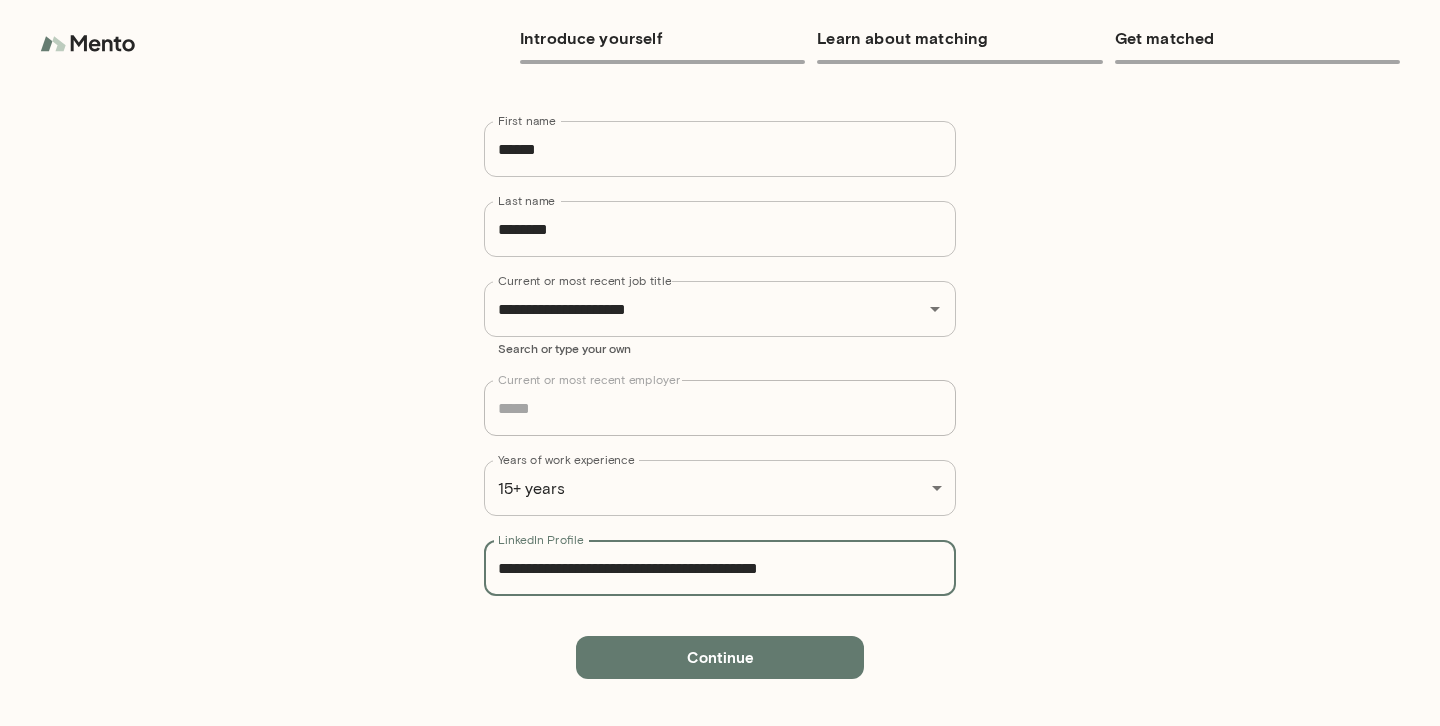 type on "**********" 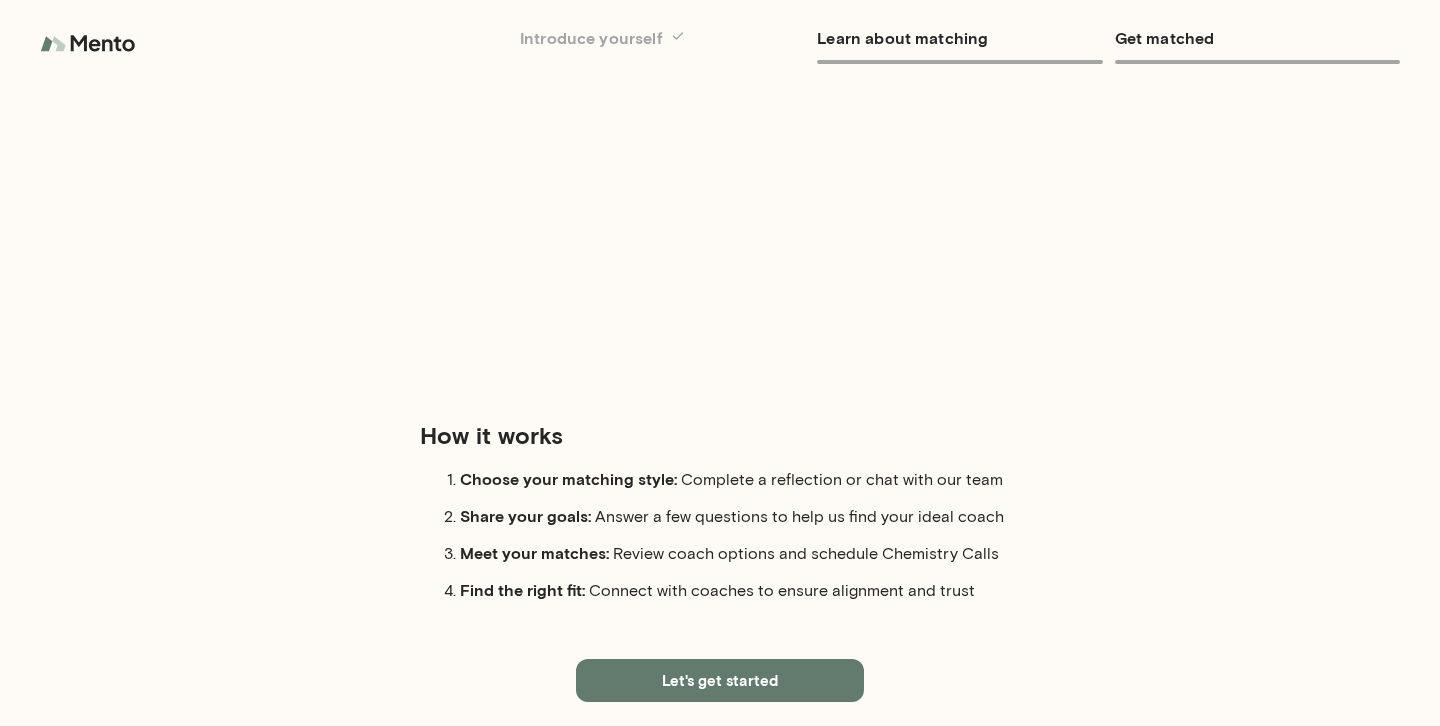 scroll, scrollTop: 172, scrollLeft: 0, axis: vertical 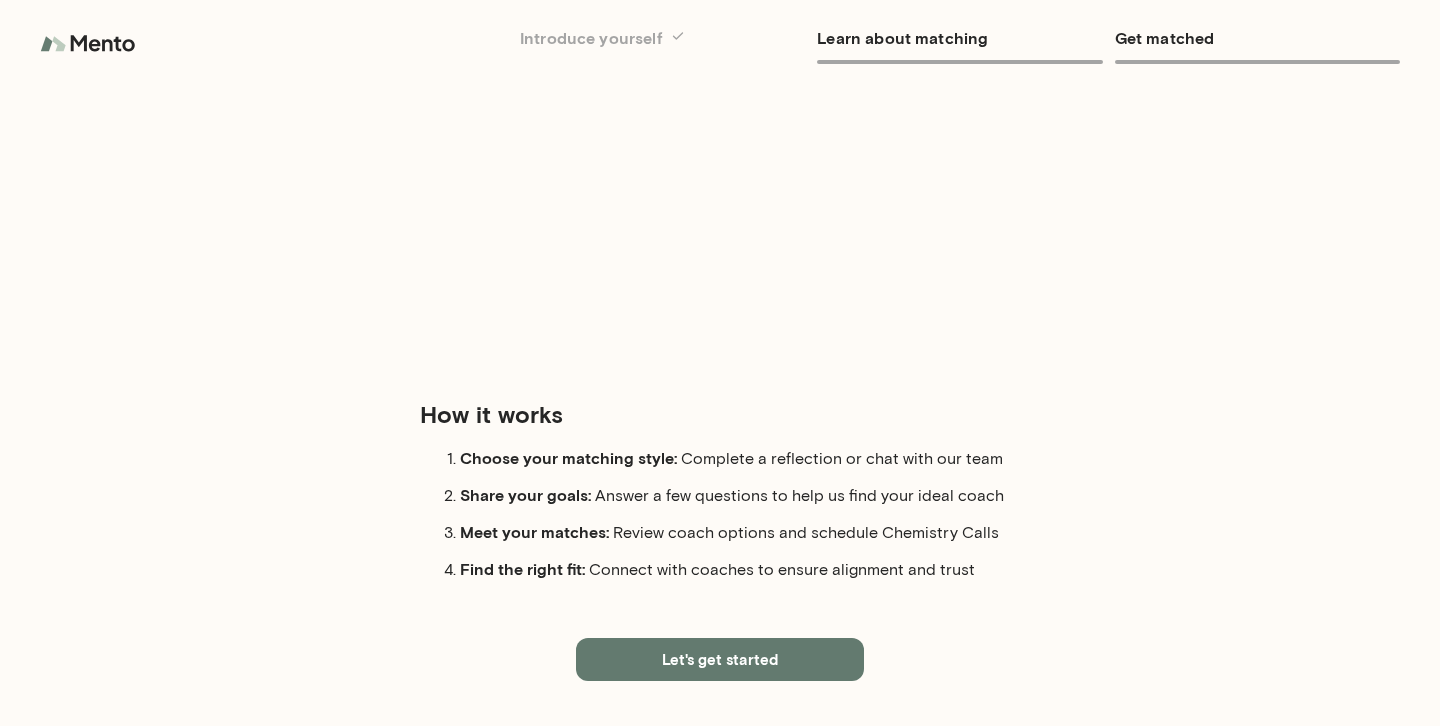 click on "Let's get started" at bounding box center [720, 659] 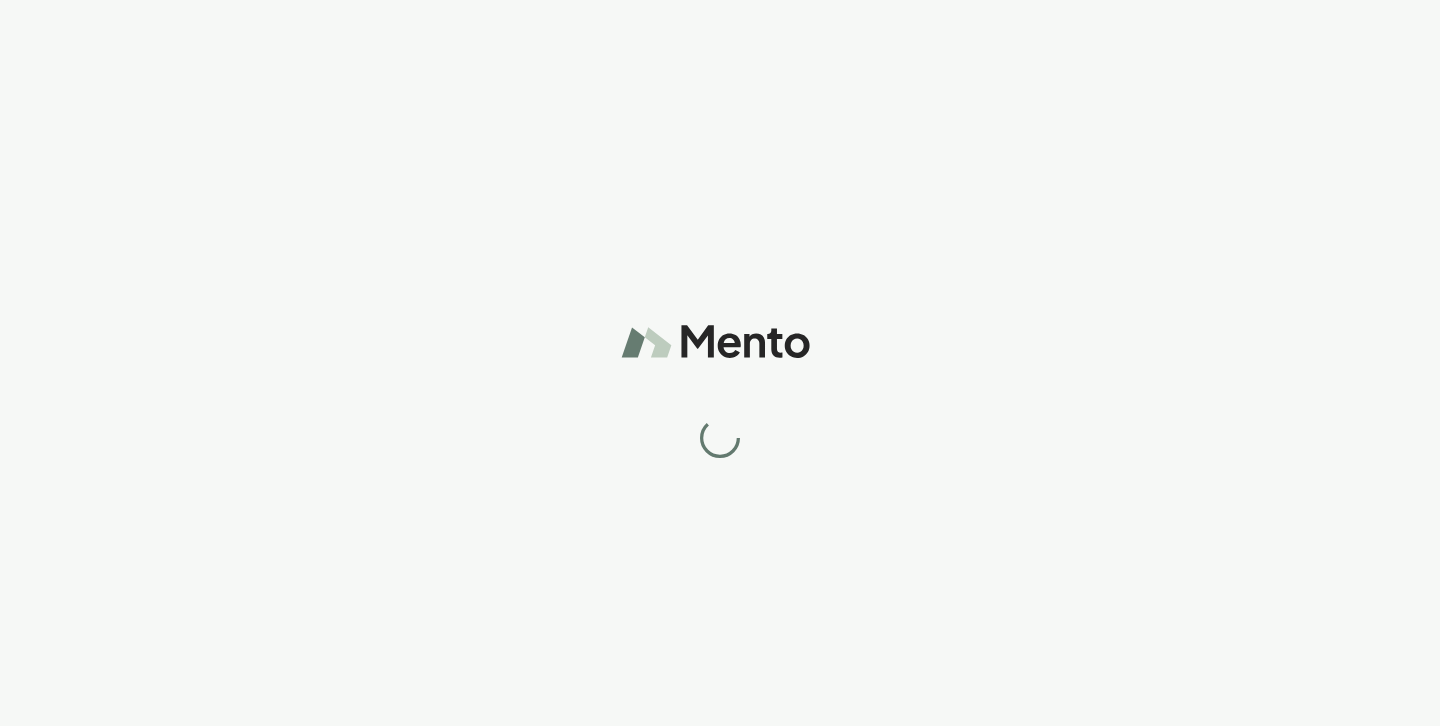scroll, scrollTop: 0, scrollLeft: 0, axis: both 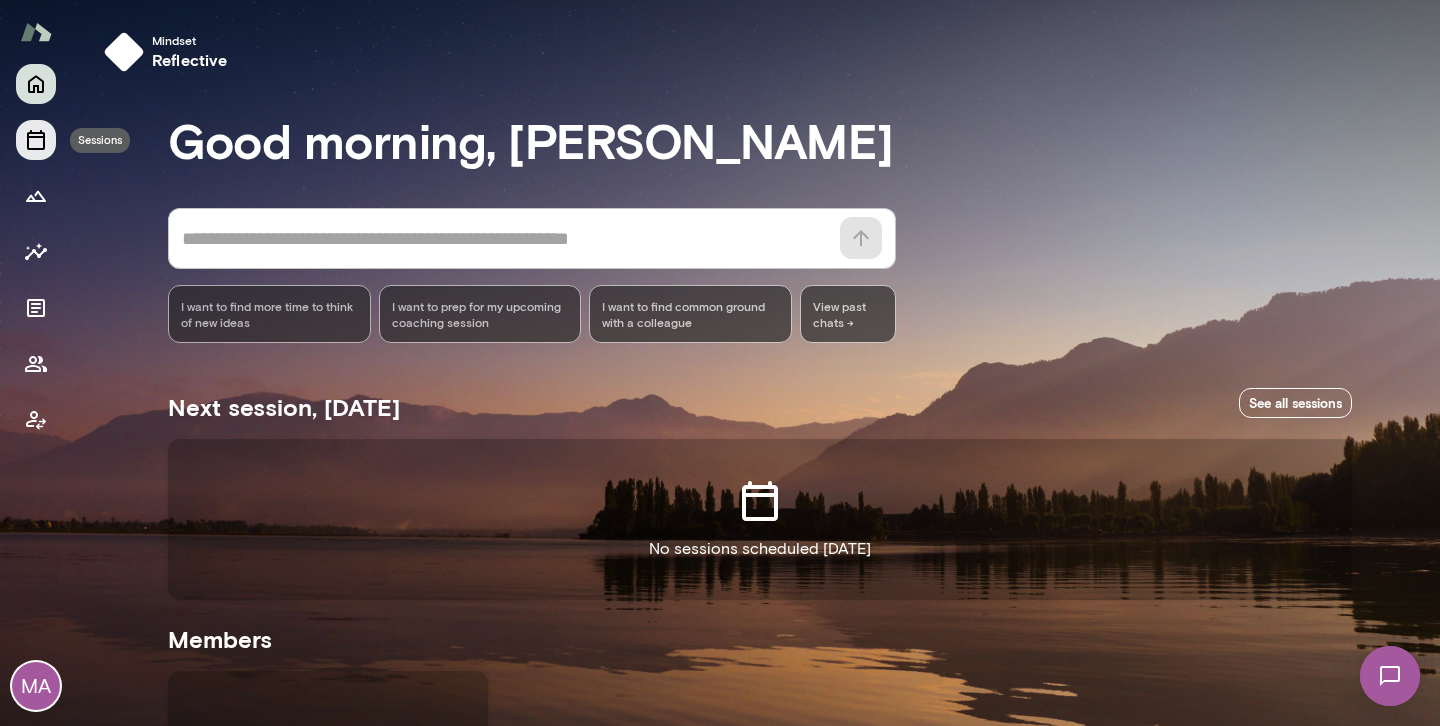 click 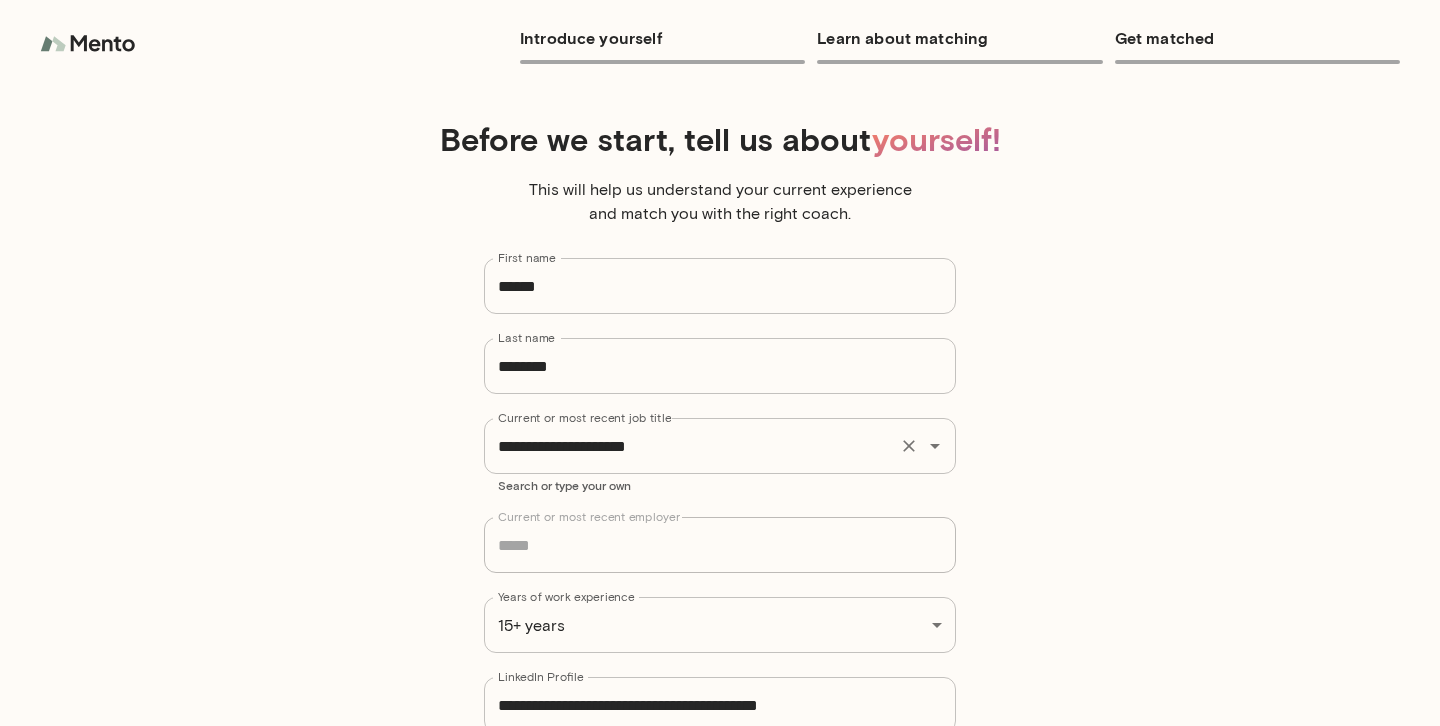 scroll, scrollTop: 137, scrollLeft: 0, axis: vertical 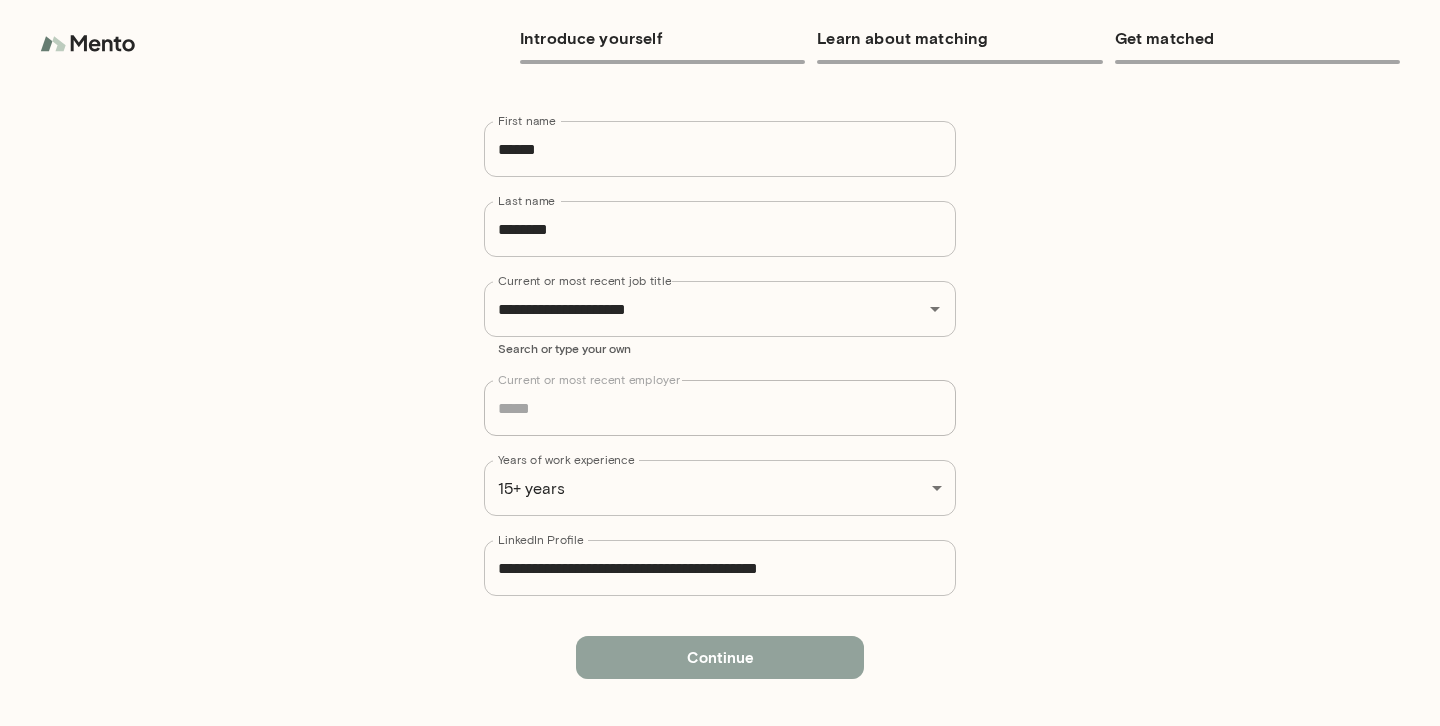 click on "Continue" at bounding box center (720, 657) 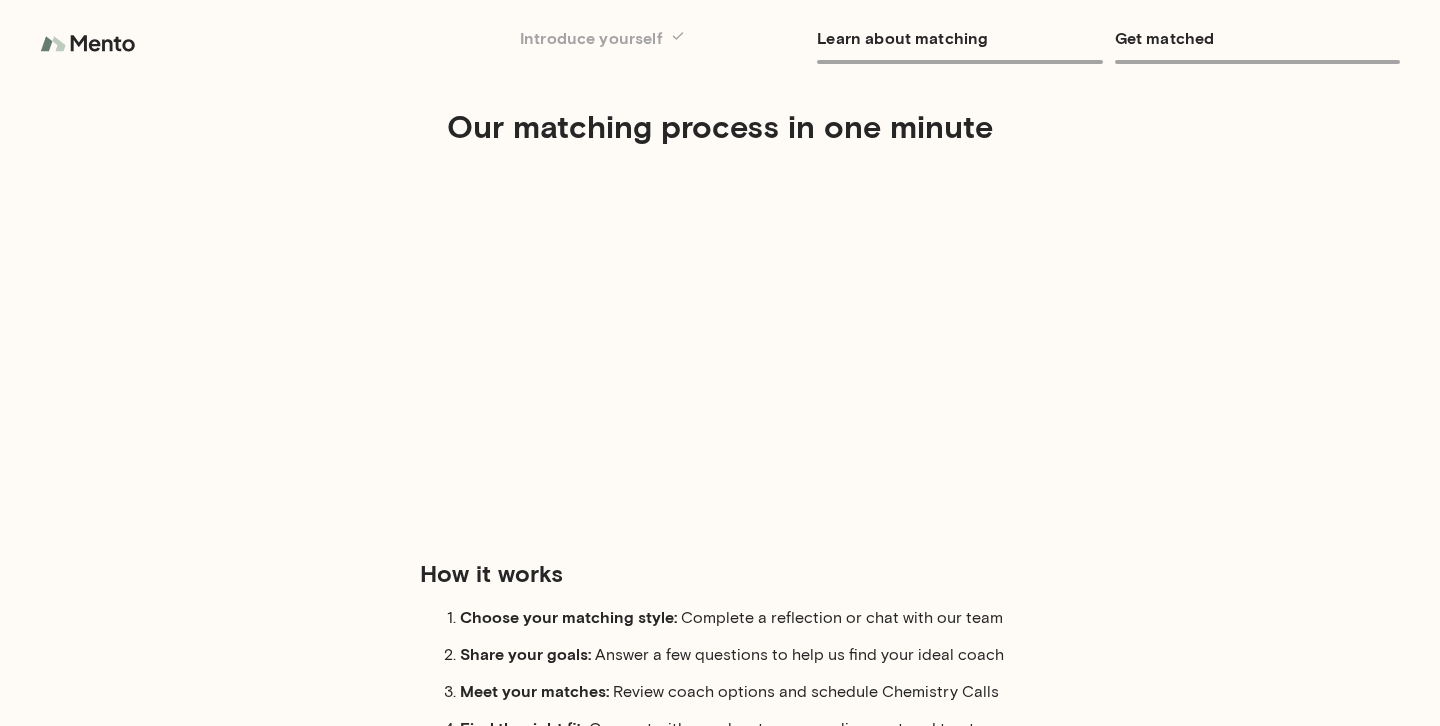 scroll, scrollTop: 0, scrollLeft: 0, axis: both 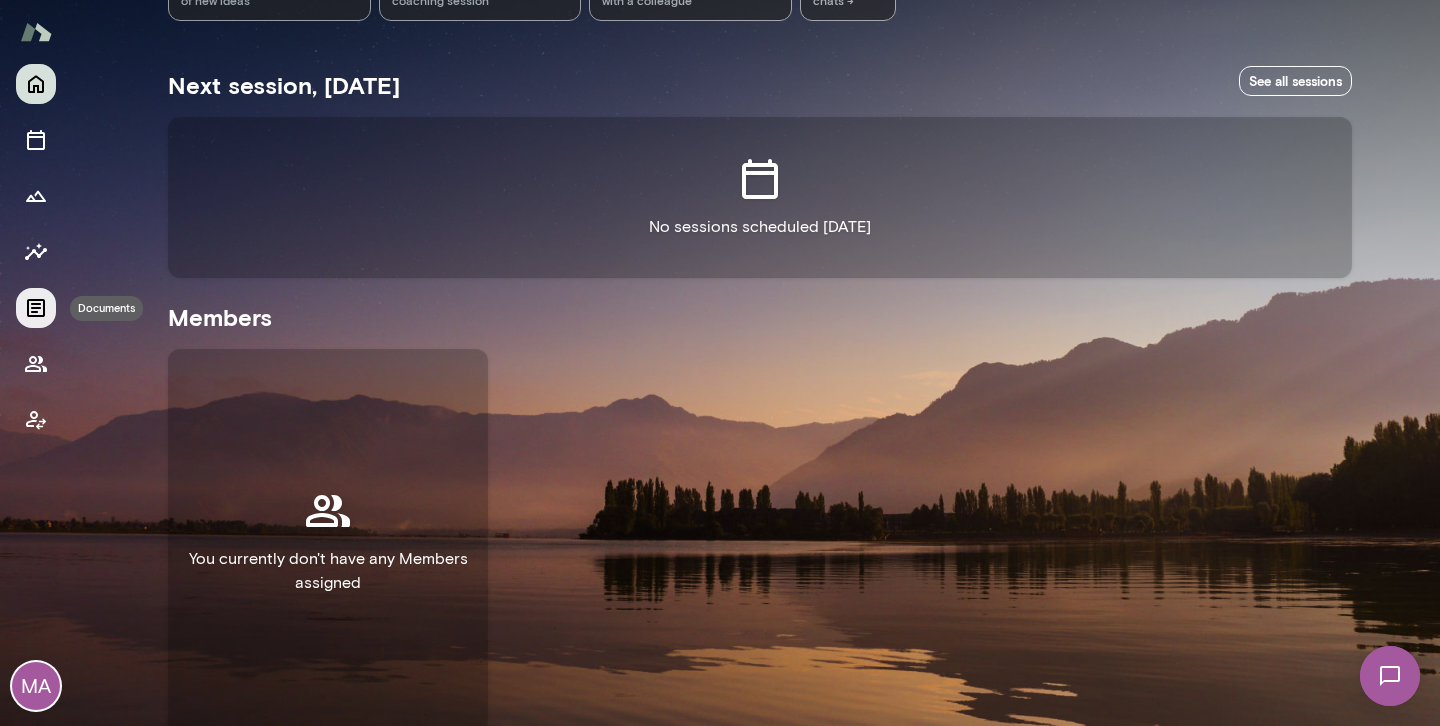 click 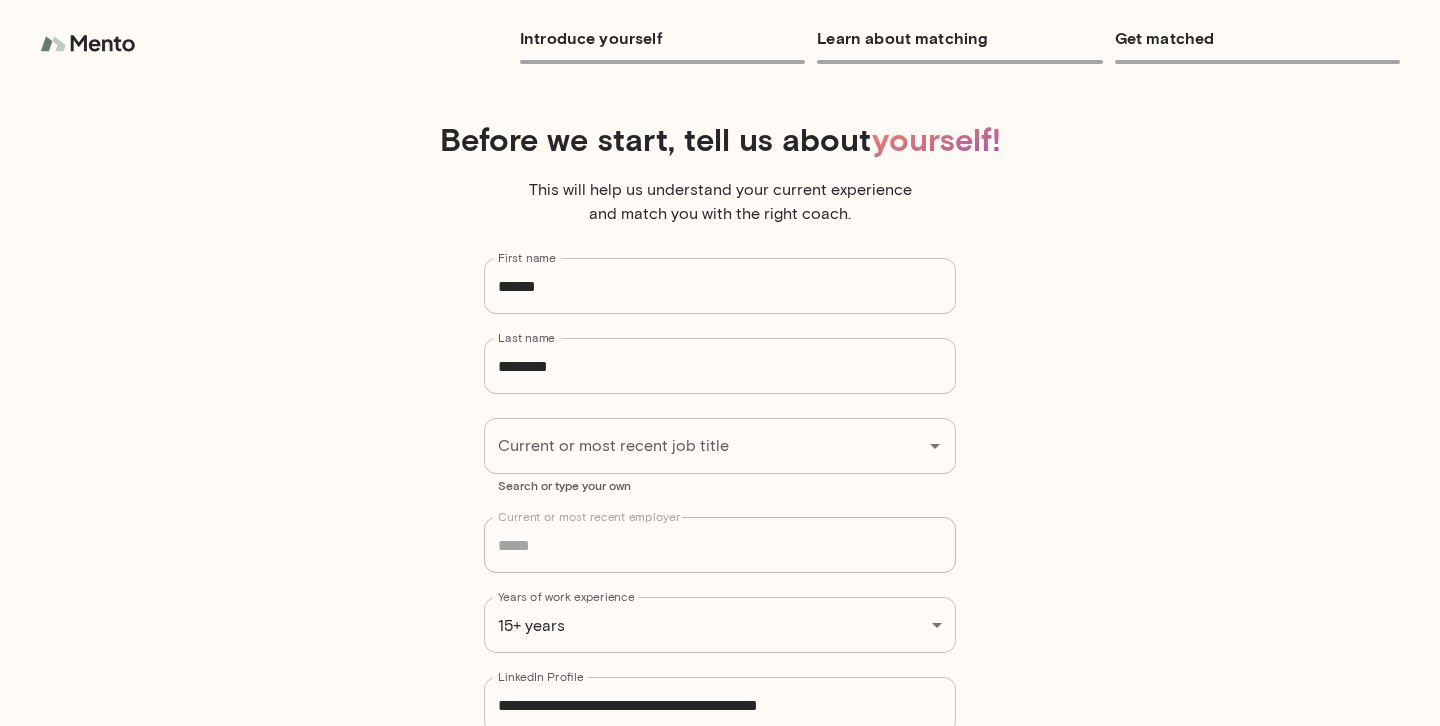 type on "**********" 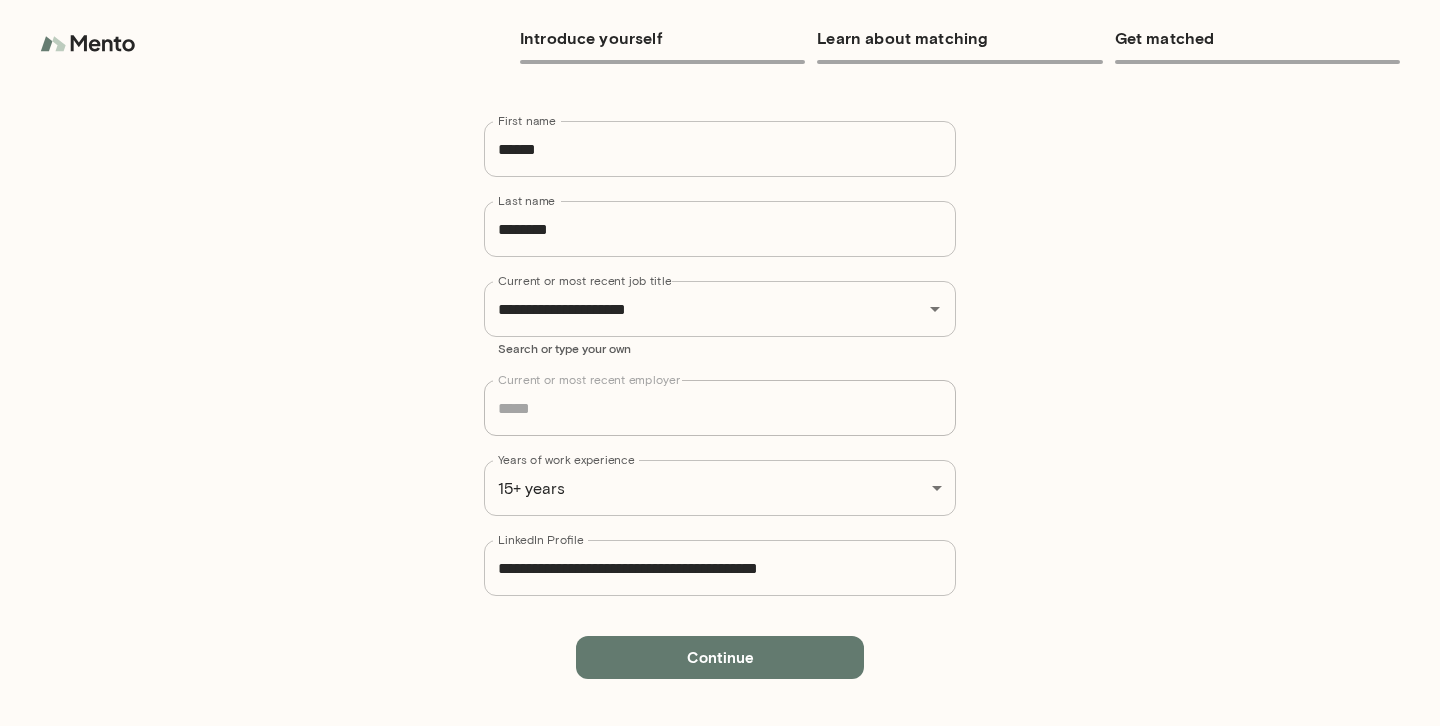 scroll, scrollTop: 0, scrollLeft: 0, axis: both 